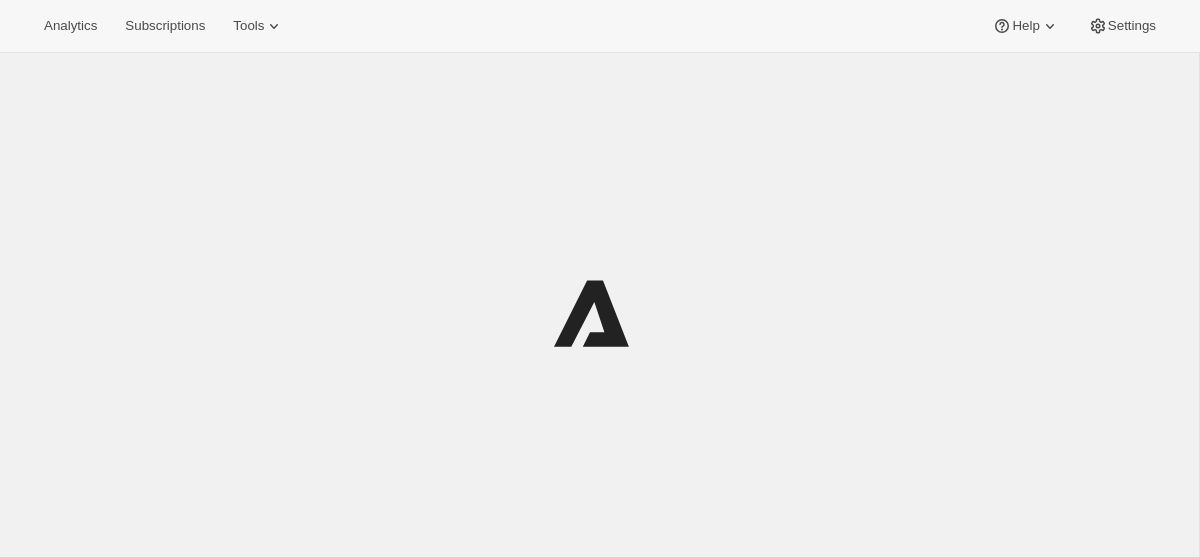 scroll, scrollTop: 0, scrollLeft: 0, axis: both 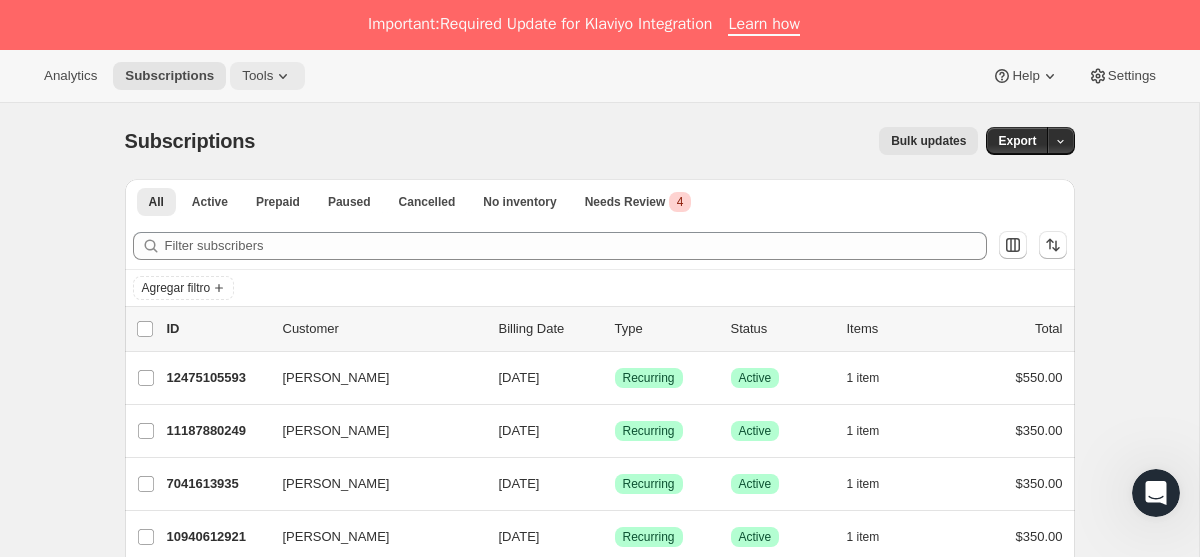 click on "Tools" at bounding box center [257, 76] 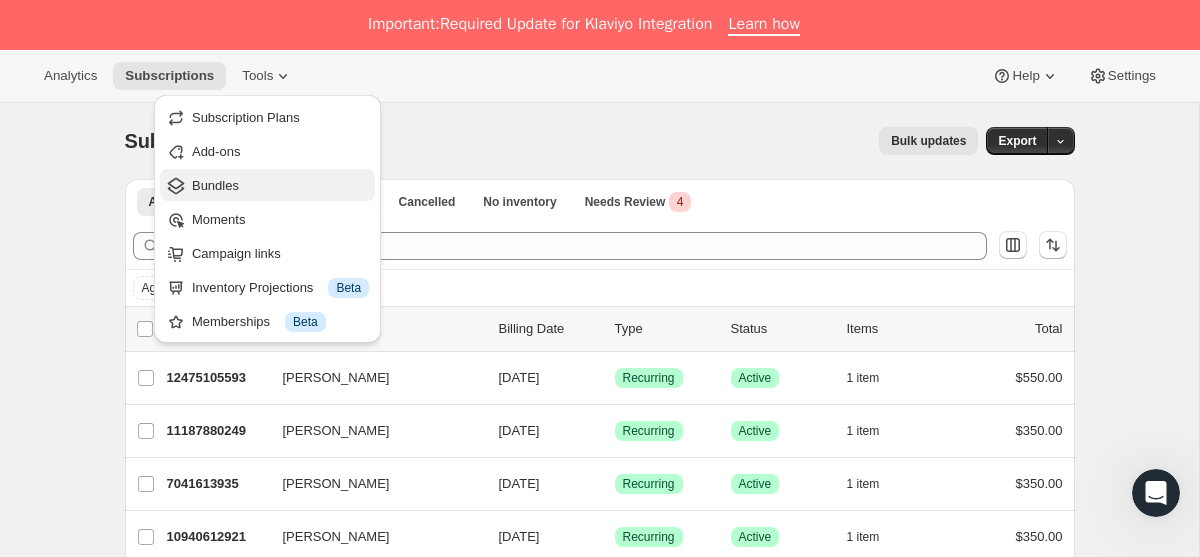 click on "Bundles" at bounding box center (280, 186) 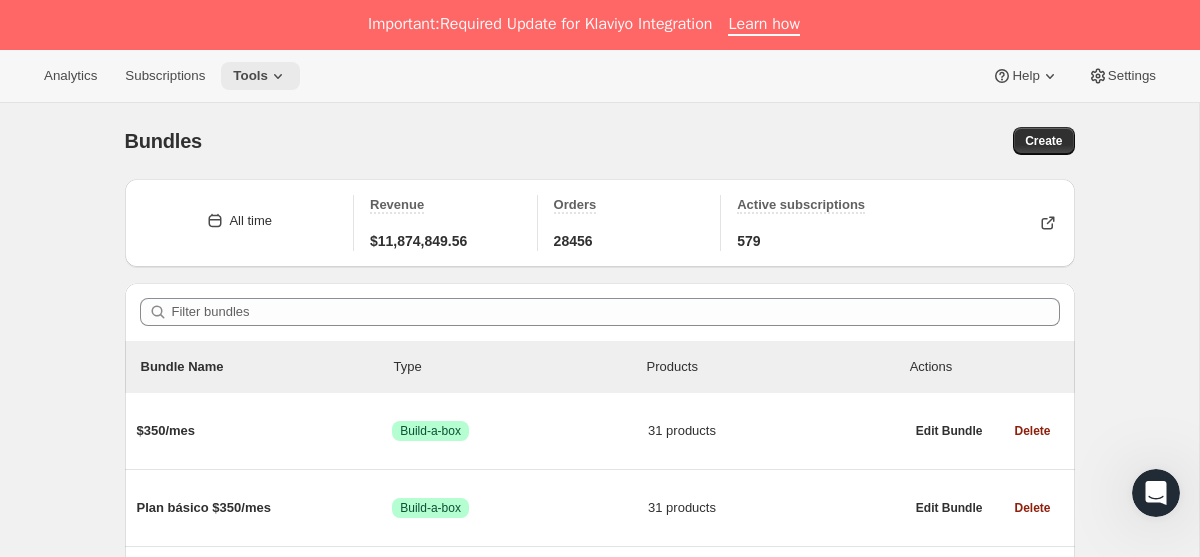 click on "Tools" at bounding box center (260, 76) 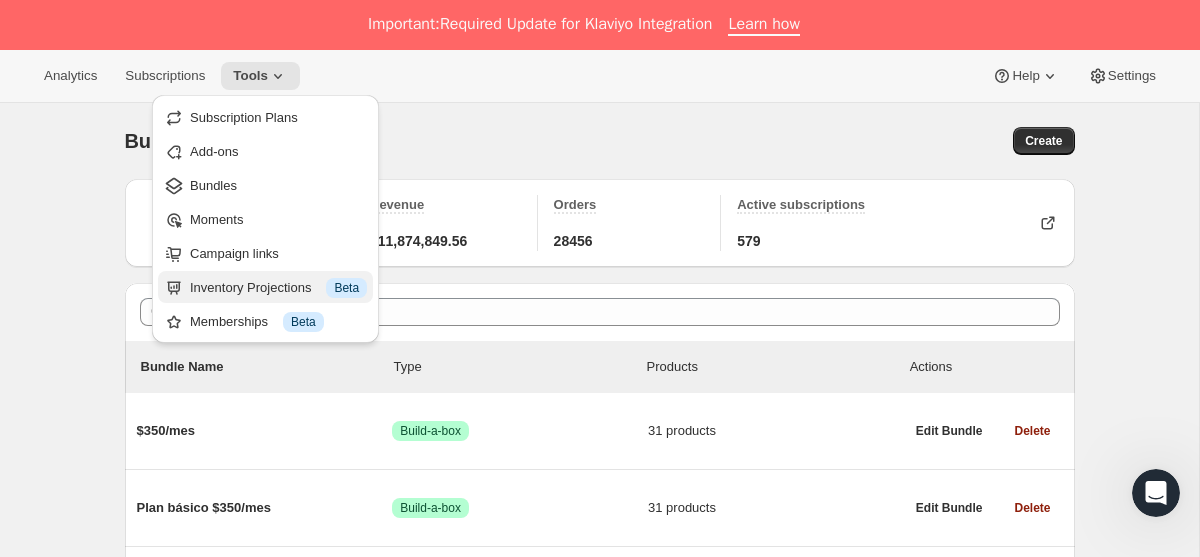 click on "Inventory Projections Información Beta" at bounding box center [278, 288] 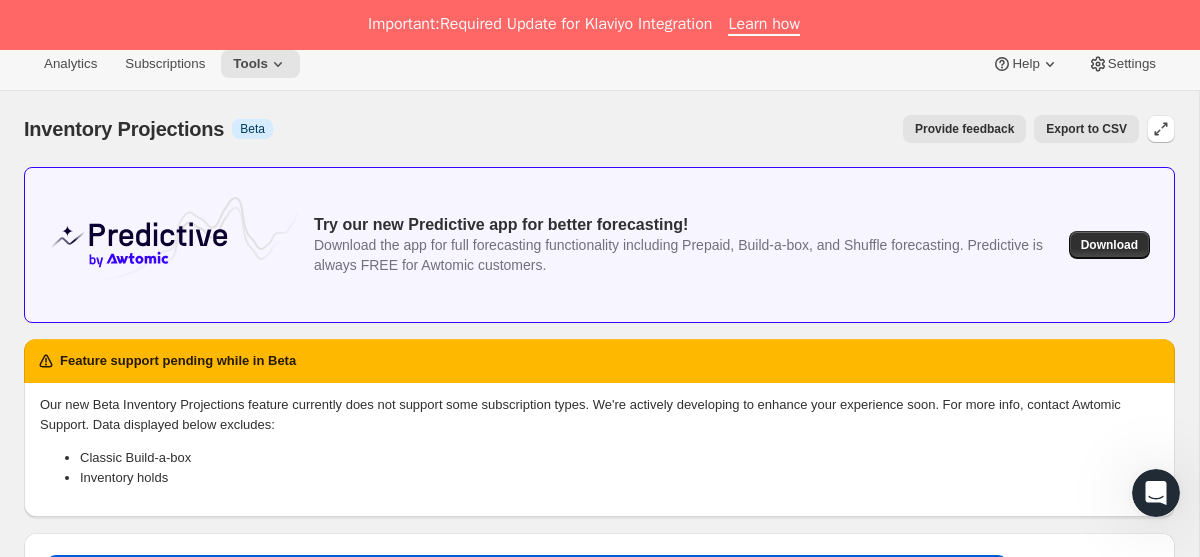 scroll, scrollTop: 0, scrollLeft: 0, axis: both 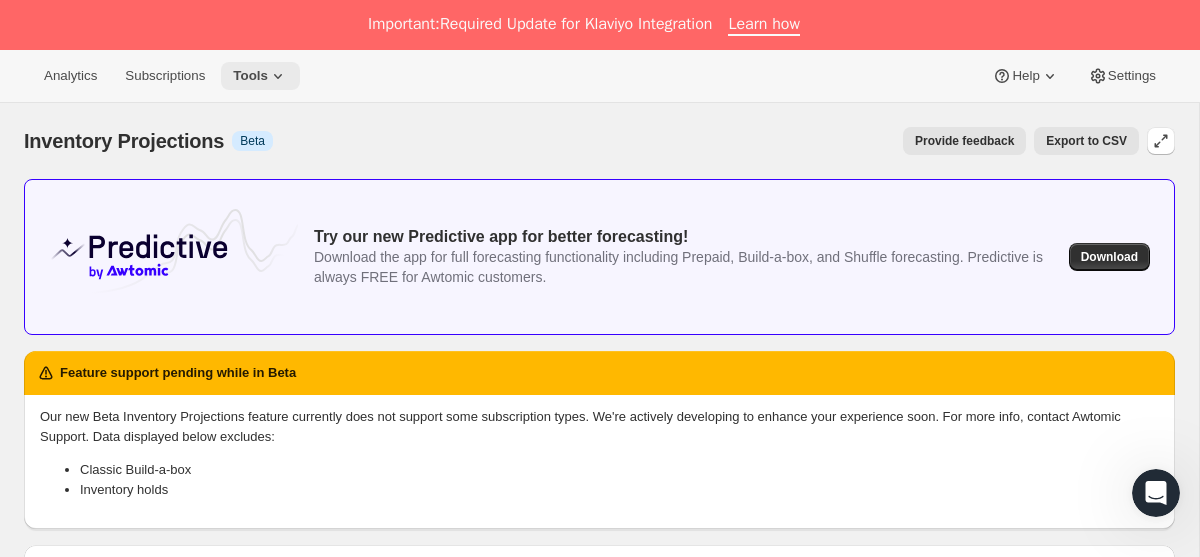 click 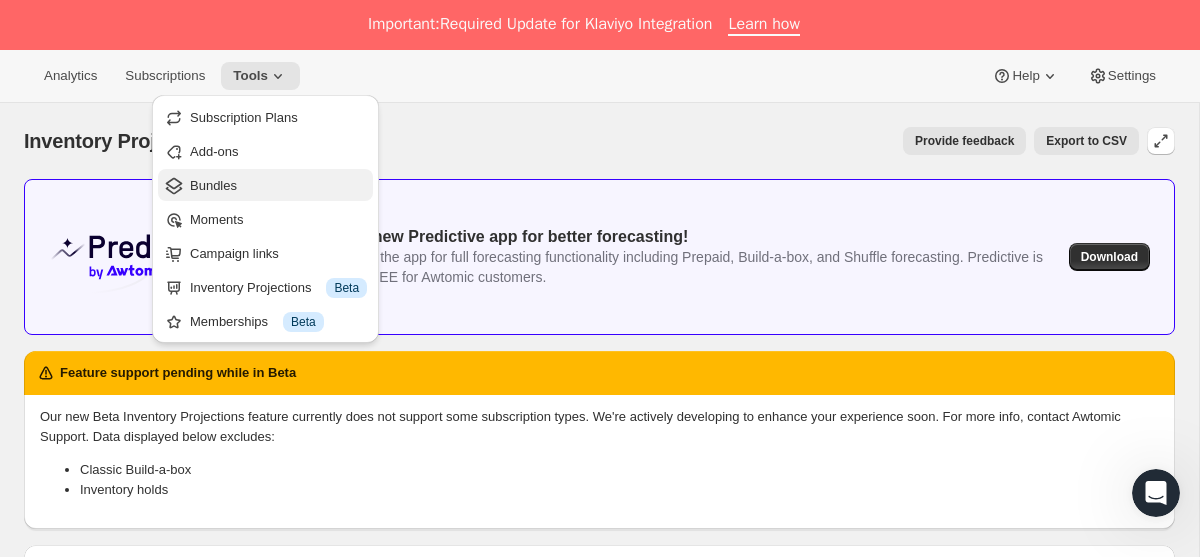 click on "Bundles" at bounding box center (265, 185) 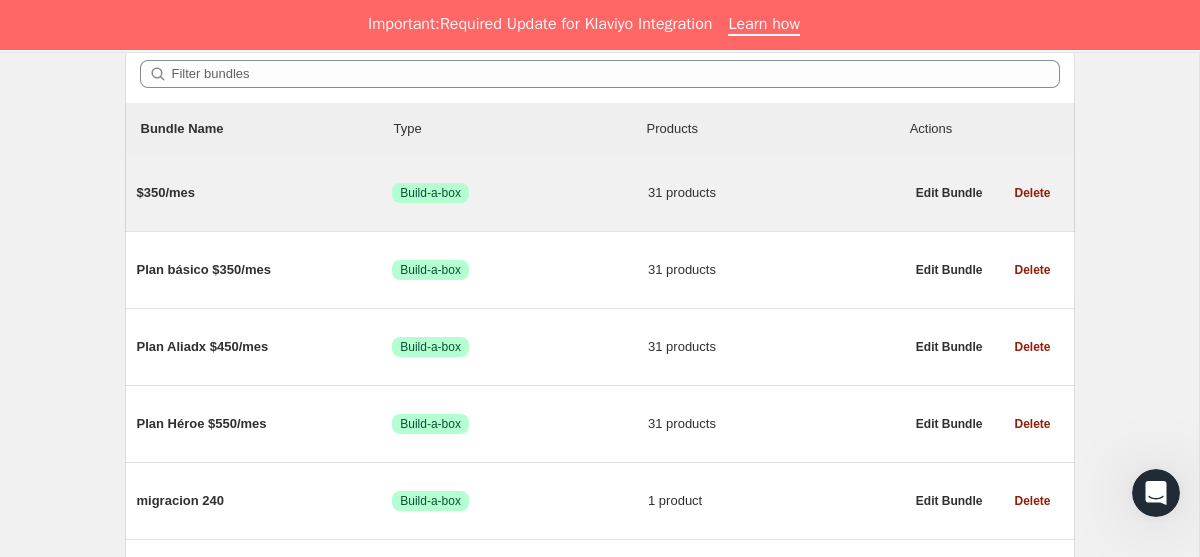 scroll, scrollTop: 298, scrollLeft: 0, axis: vertical 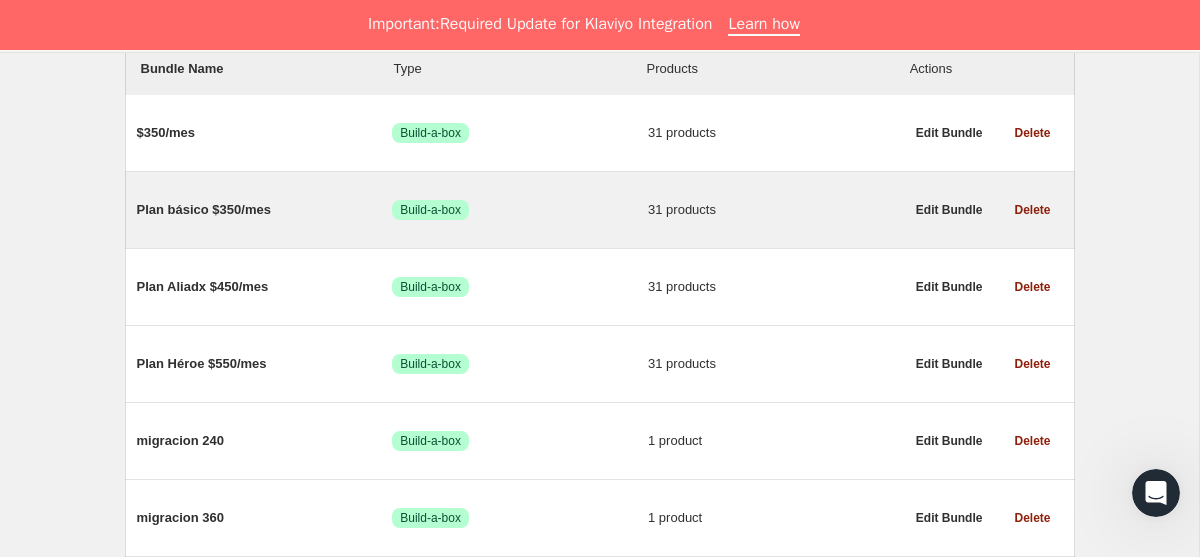 click on "Plan básico $350/mes" at bounding box center (265, 210) 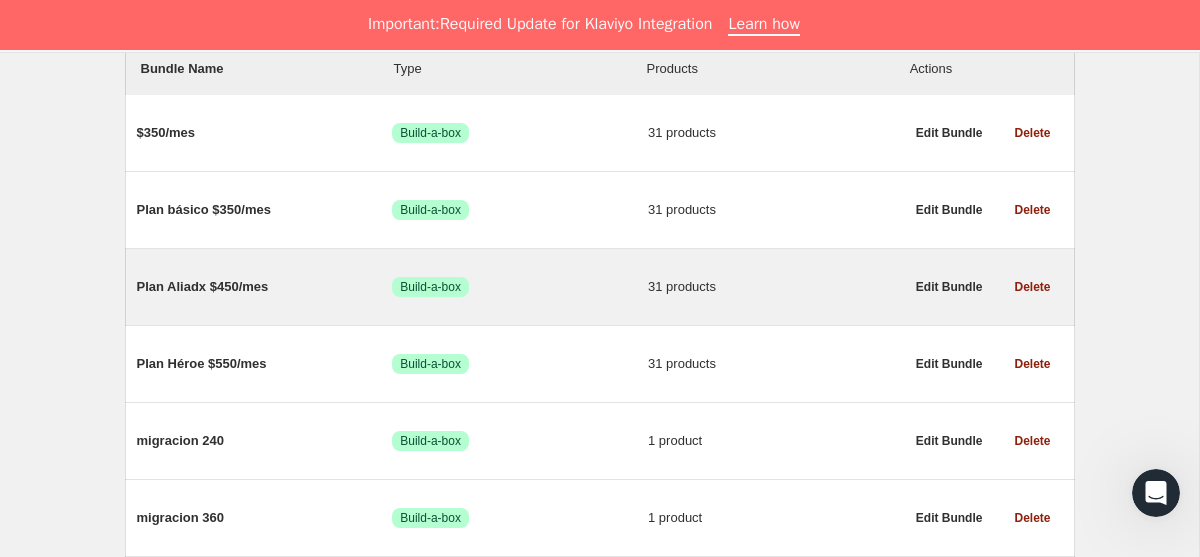 scroll, scrollTop: 0, scrollLeft: 0, axis: both 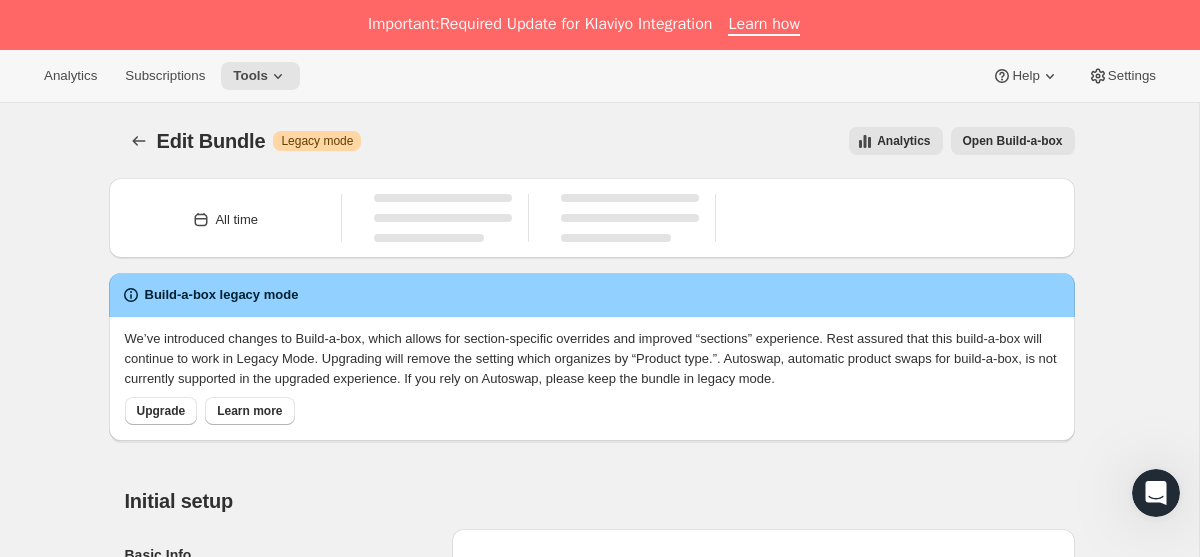 type on "Plan básico $350/mes" 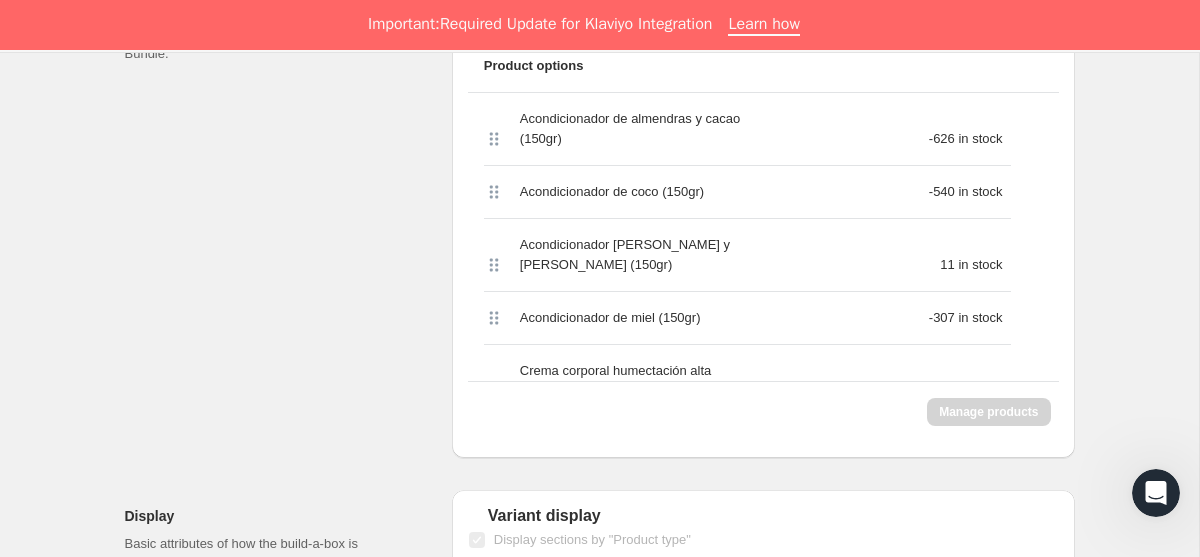scroll, scrollTop: 758, scrollLeft: 0, axis: vertical 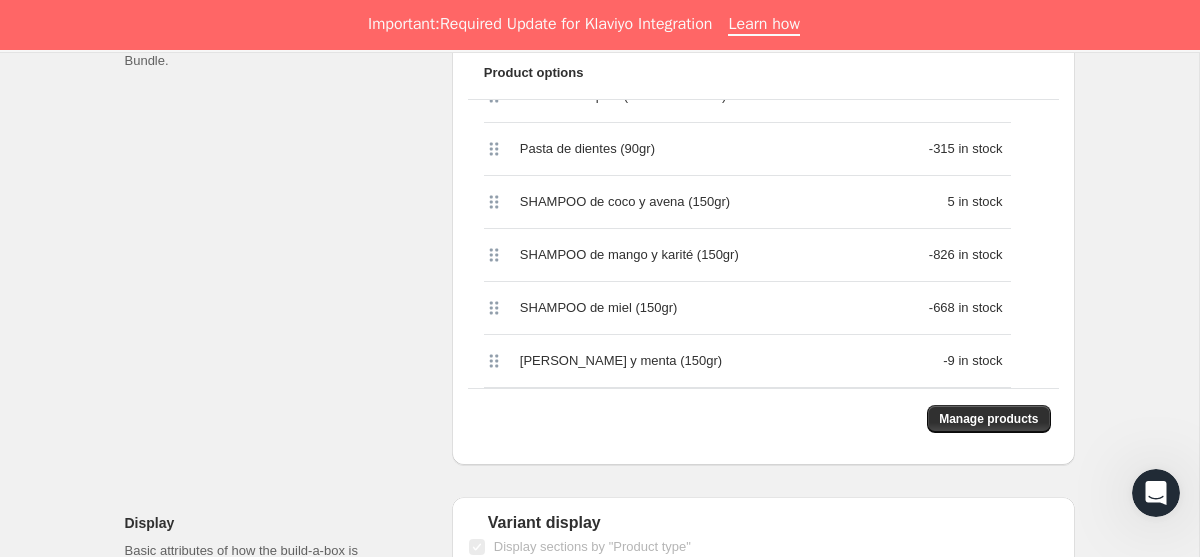 click on "[PERSON_NAME] y menta (150gr)" at bounding box center (636, 361) 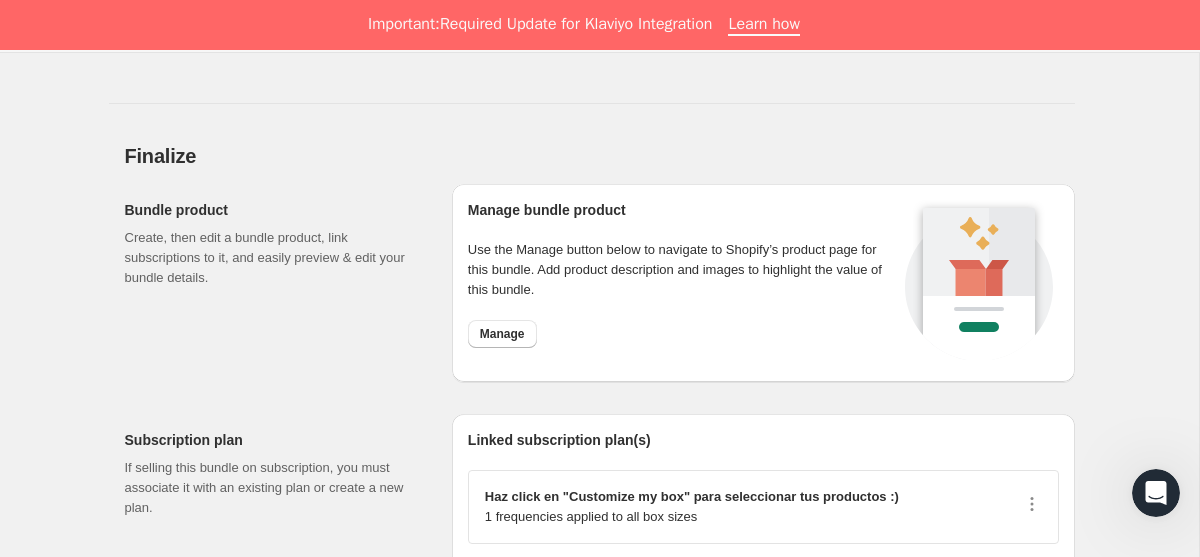 scroll, scrollTop: 2210, scrollLeft: 0, axis: vertical 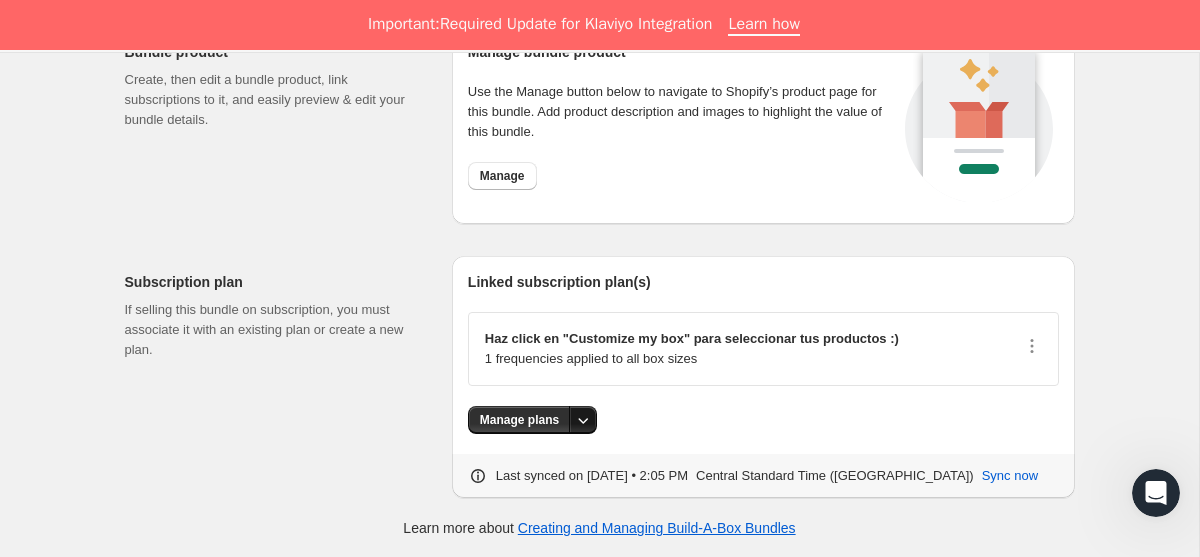 click at bounding box center [583, 420] 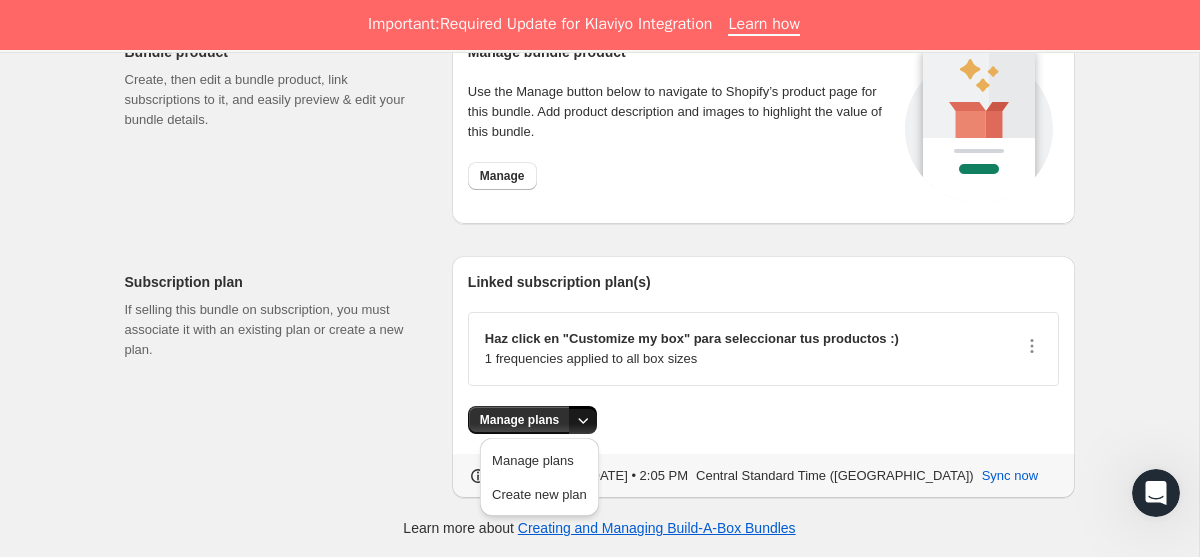 click at bounding box center [583, 420] 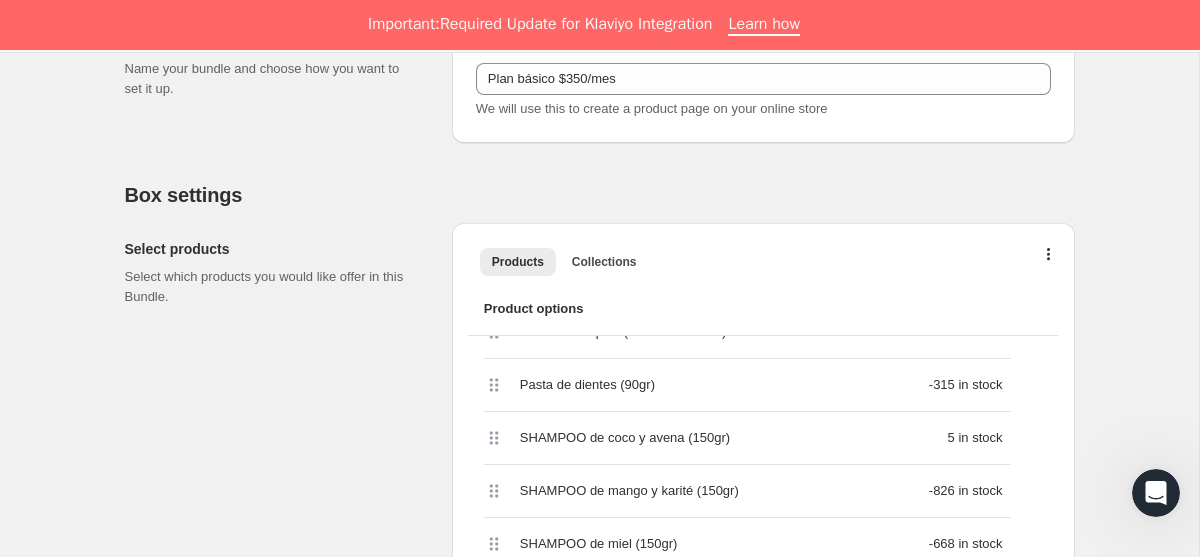 scroll, scrollTop: 503, scrollLeft: 0, axis: vertical 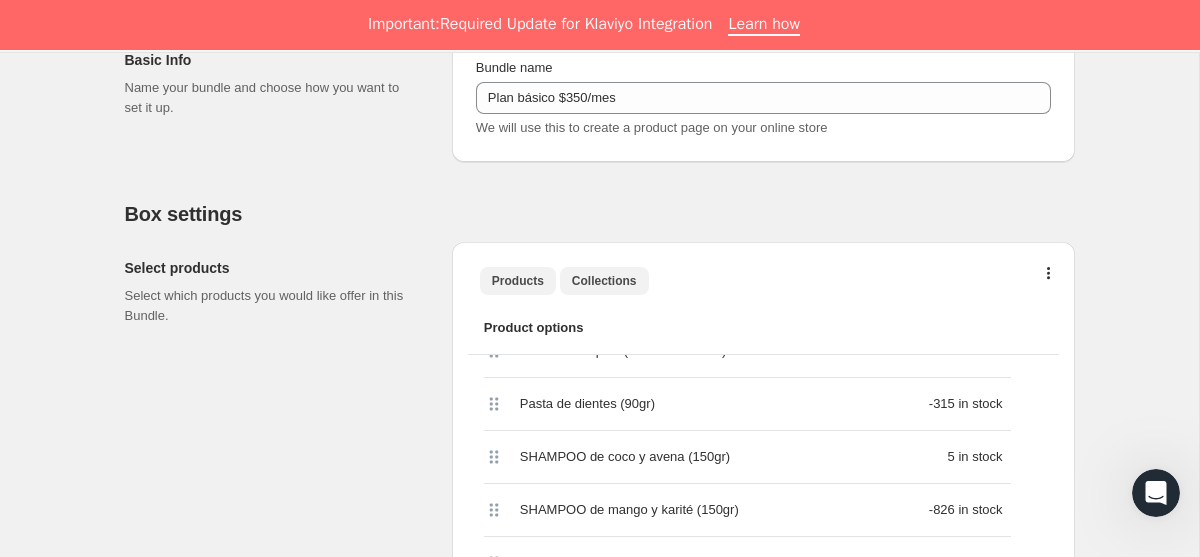 click on "Collections" at bounding box center [604, 281] 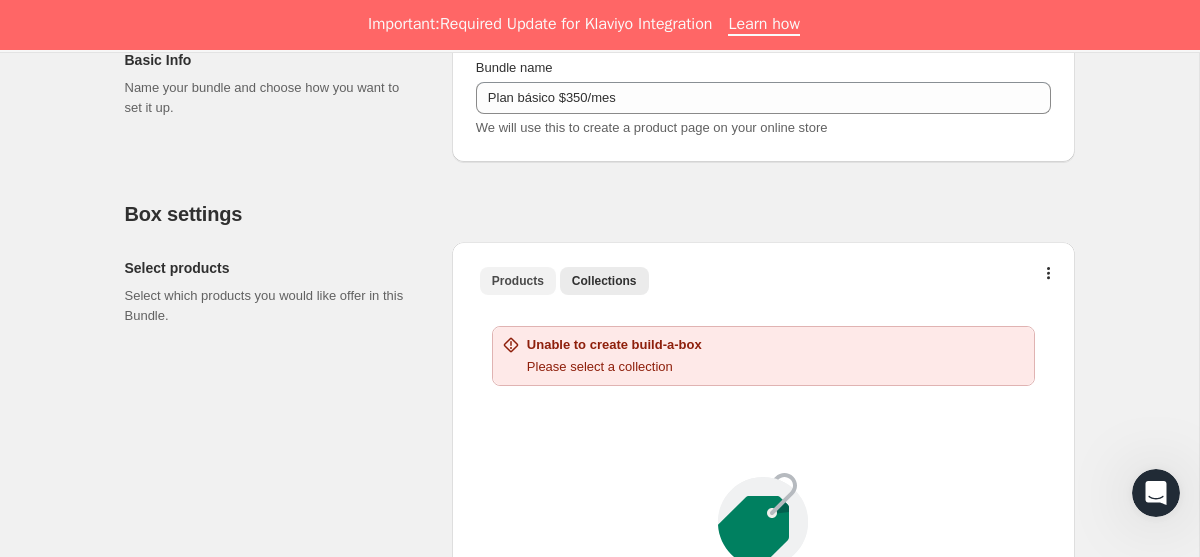 click on "Products" at bounding box center [518, 281] 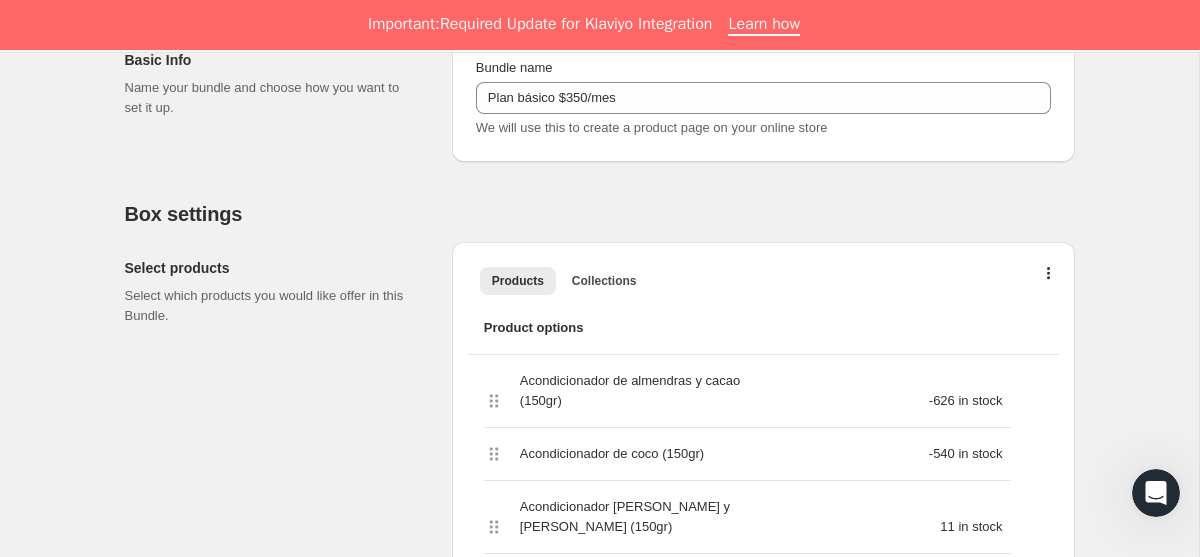 click on "Products Collections Más vistas Products Collections Más vistas" at bounding box center [763, 280] 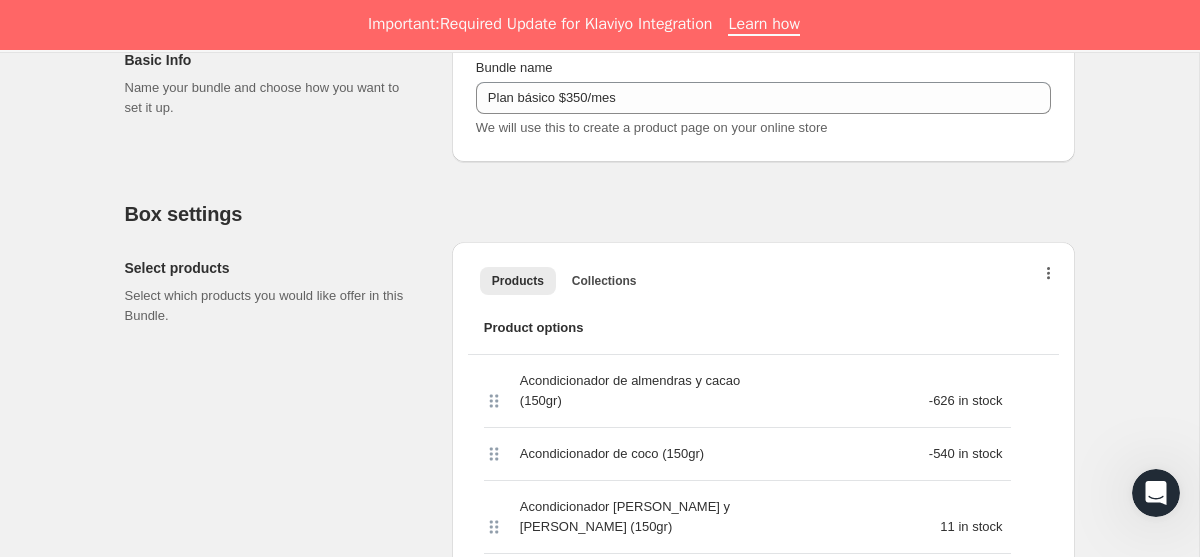 click at bounding box center (1049, 278) 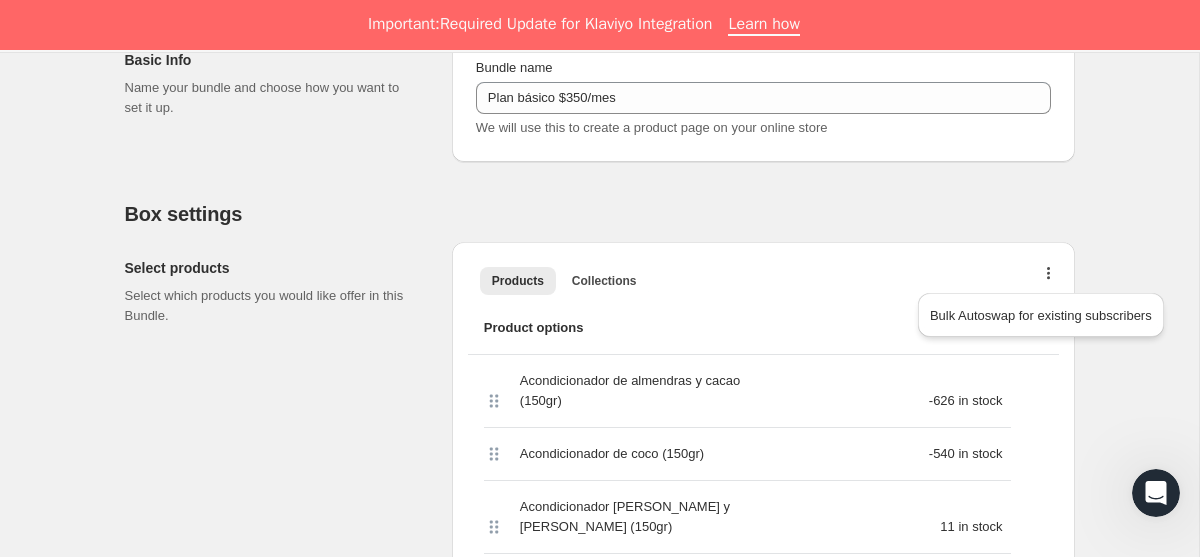 click on "Products Collections Más vistas" at bounding box center (763, 280) 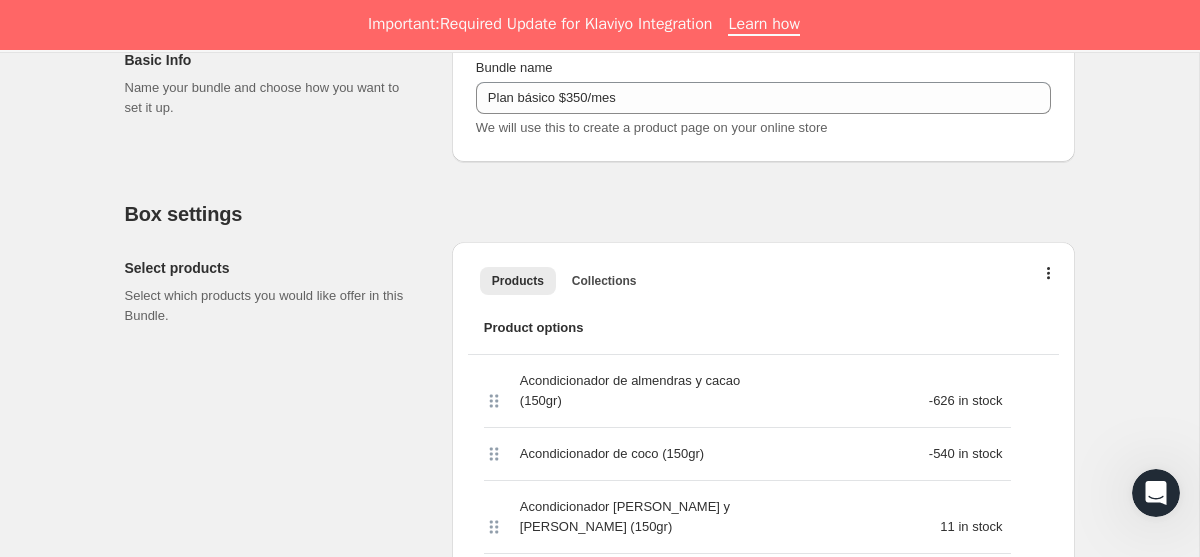 scroll, scrollTop: 770, scrollLeft: 0, axis: vertical 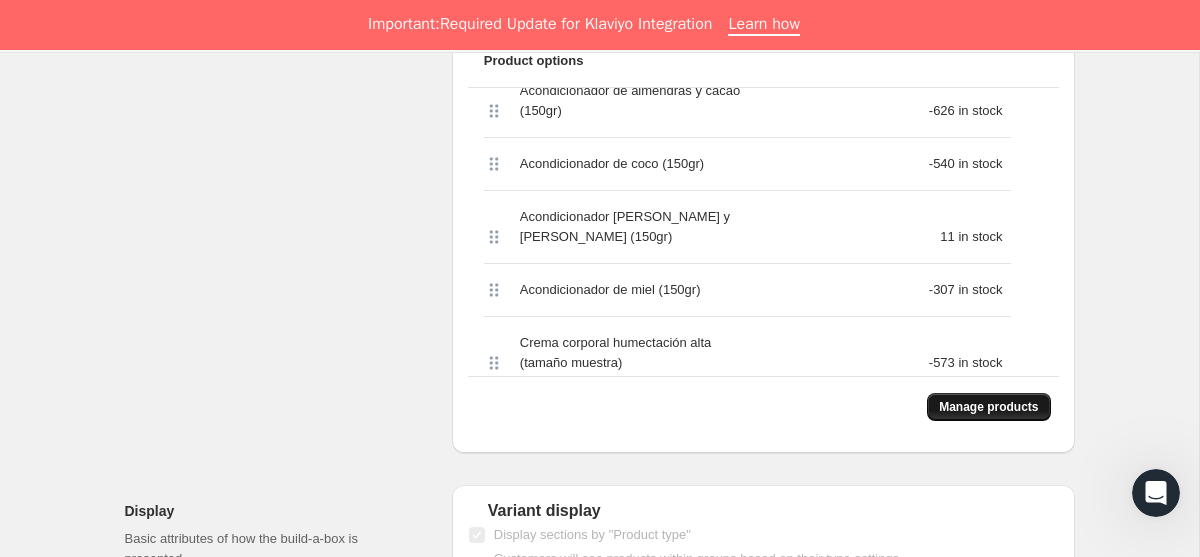 click on "Manage products" at bounding box center (988, 407) 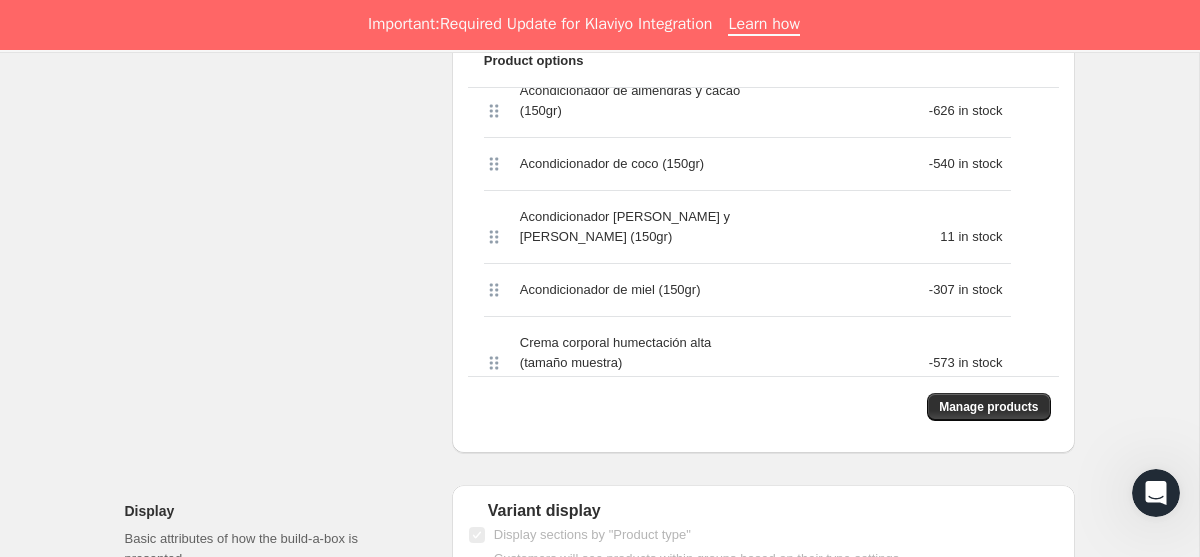scroll, scrollTop: 0, scrollLeft: 0, axis: both 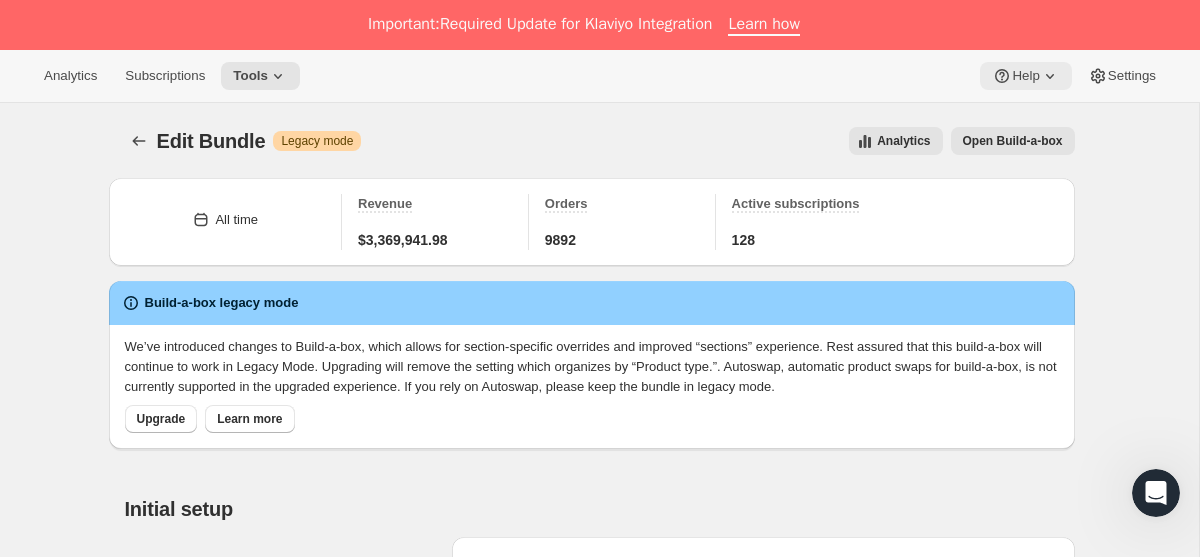 click on "Help" at bounding box center [1025, 76] 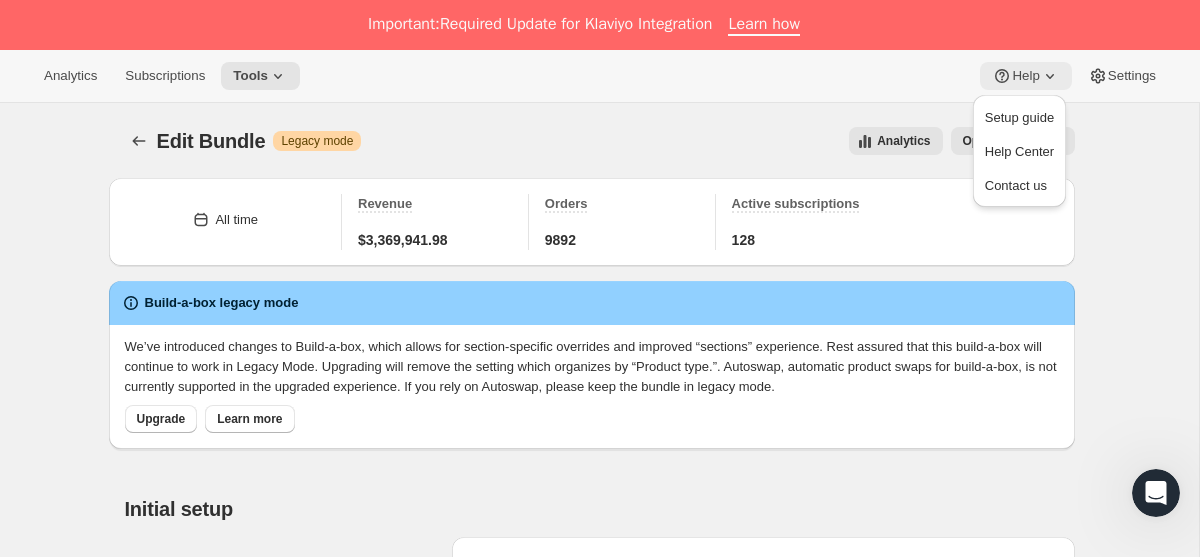 click on "Help" at bounding box center (1025, 76) 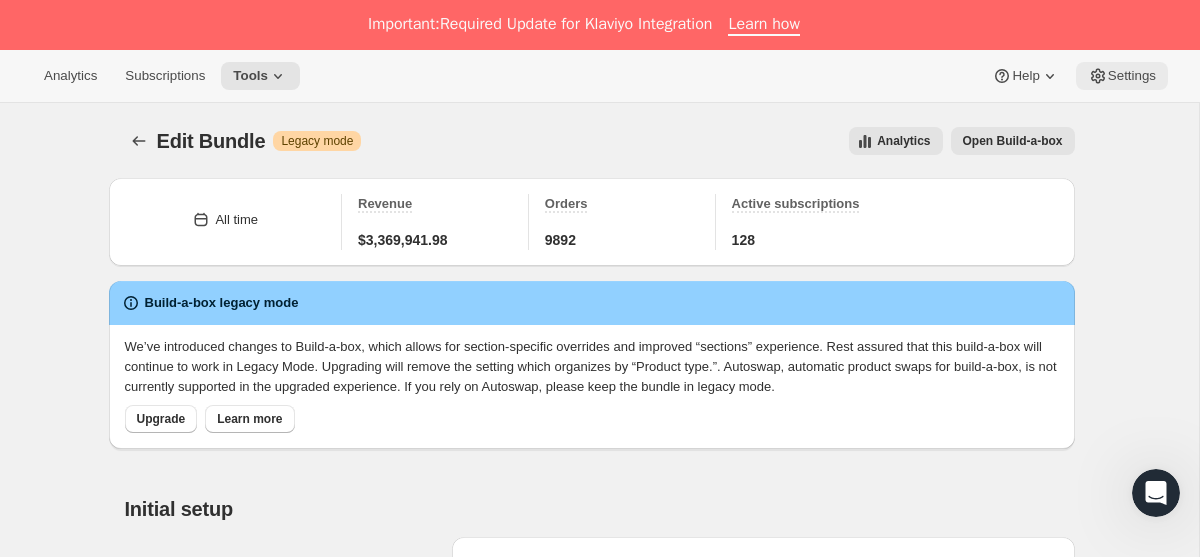 click on "Settings" at bounding box center (1132, 76) 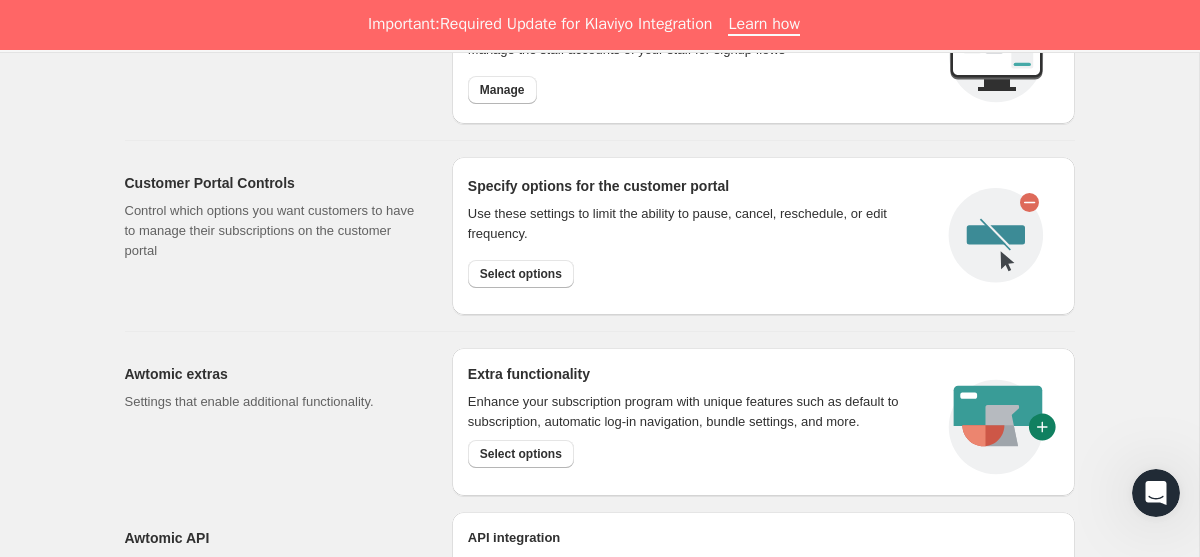 scroll, scrollTop: 978, scrollLeft: 0, axis: vertical 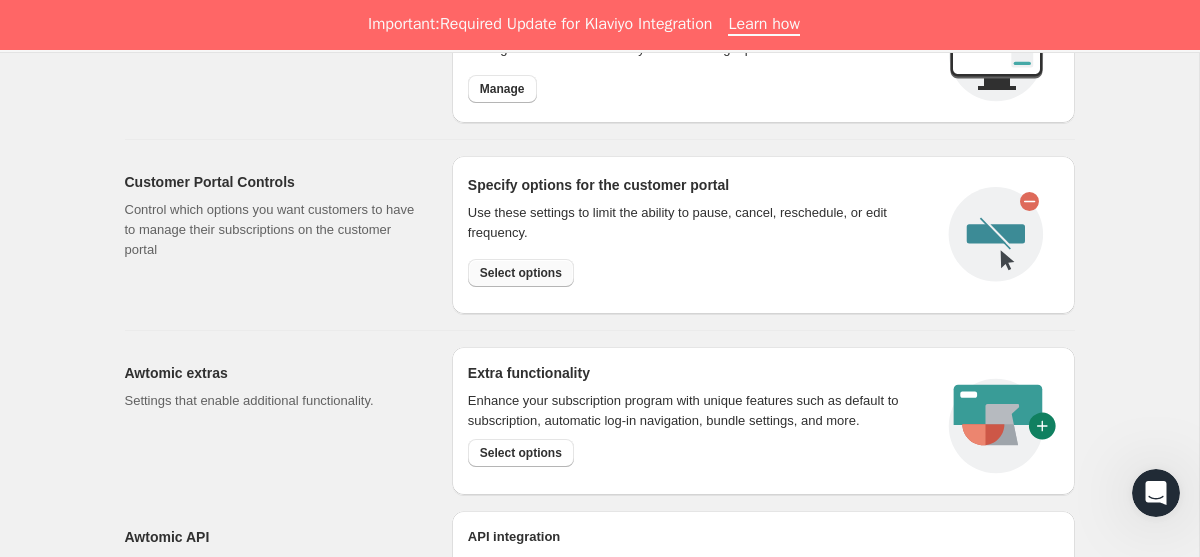 click on "Select options" at bounding box center (521, 273) 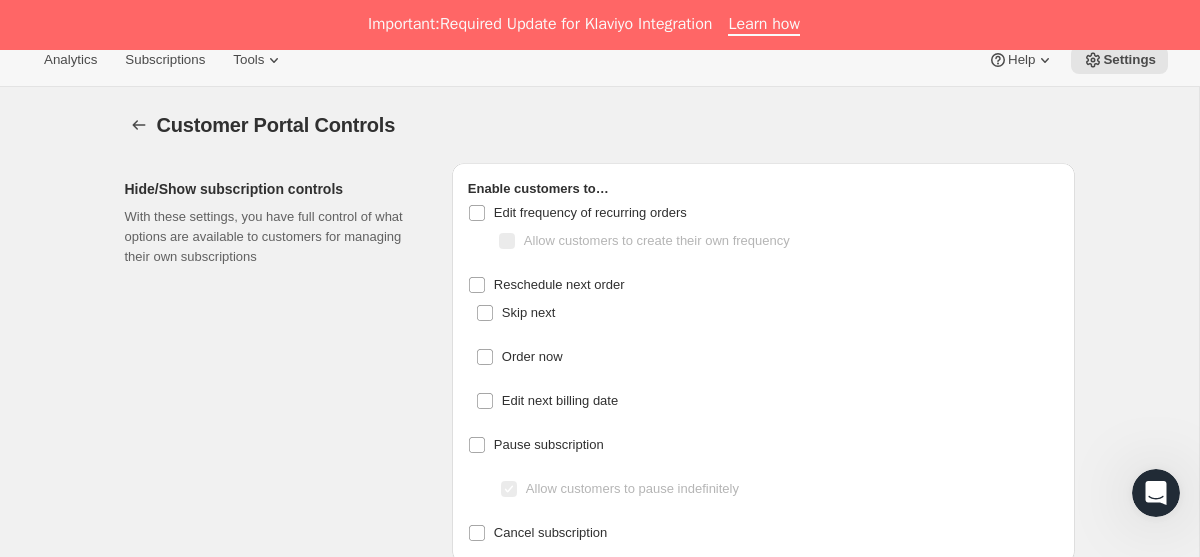 scroll, scrollTop: 0, scrollLeft: 0, axis: both 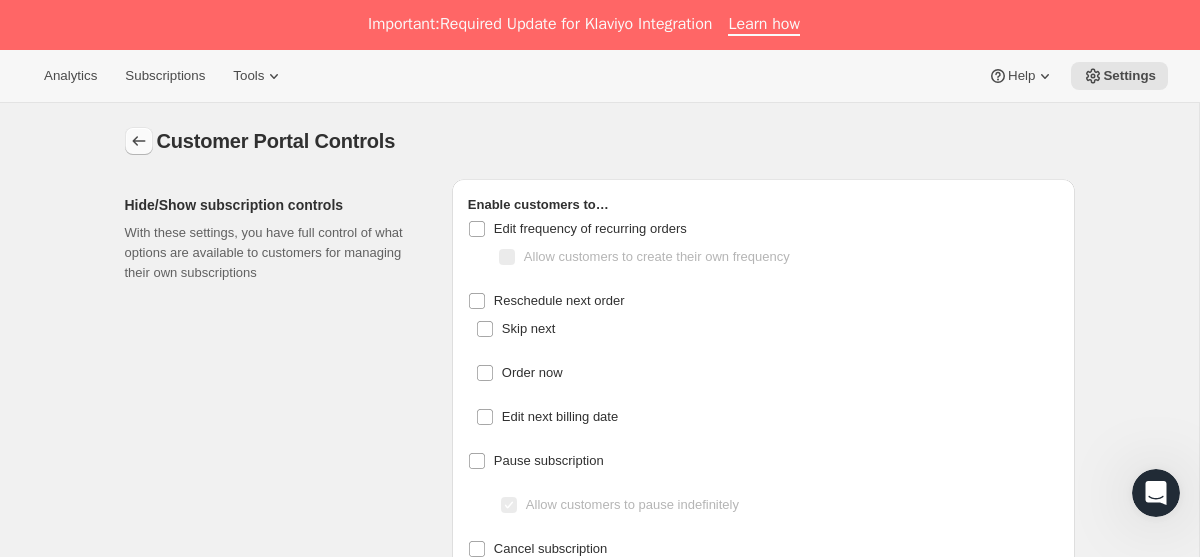click 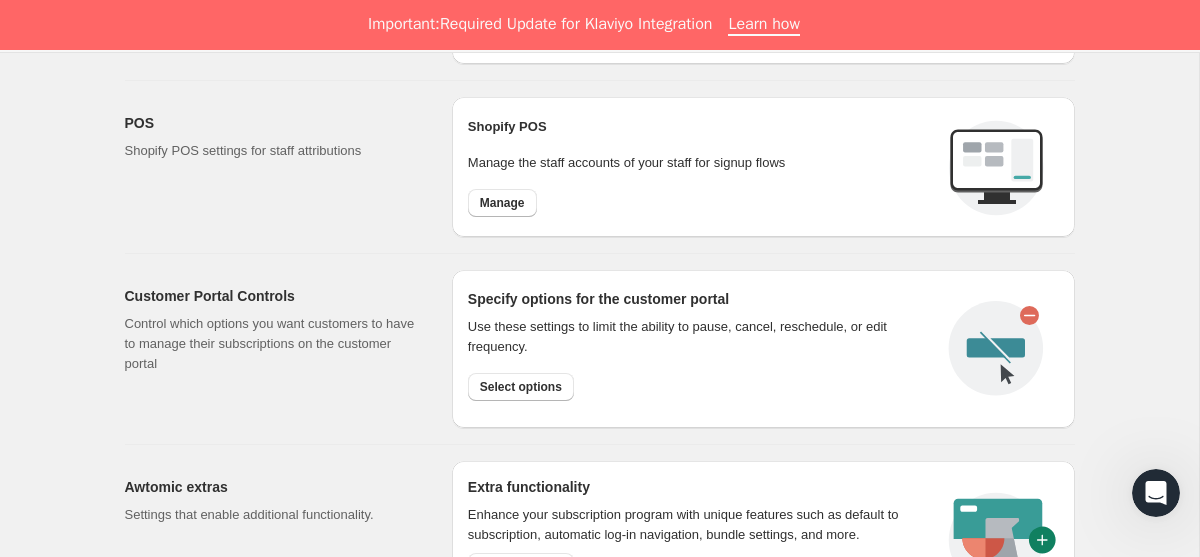scroll, scrollTop: 1133, scrollLeft: 0, axis: vertical 